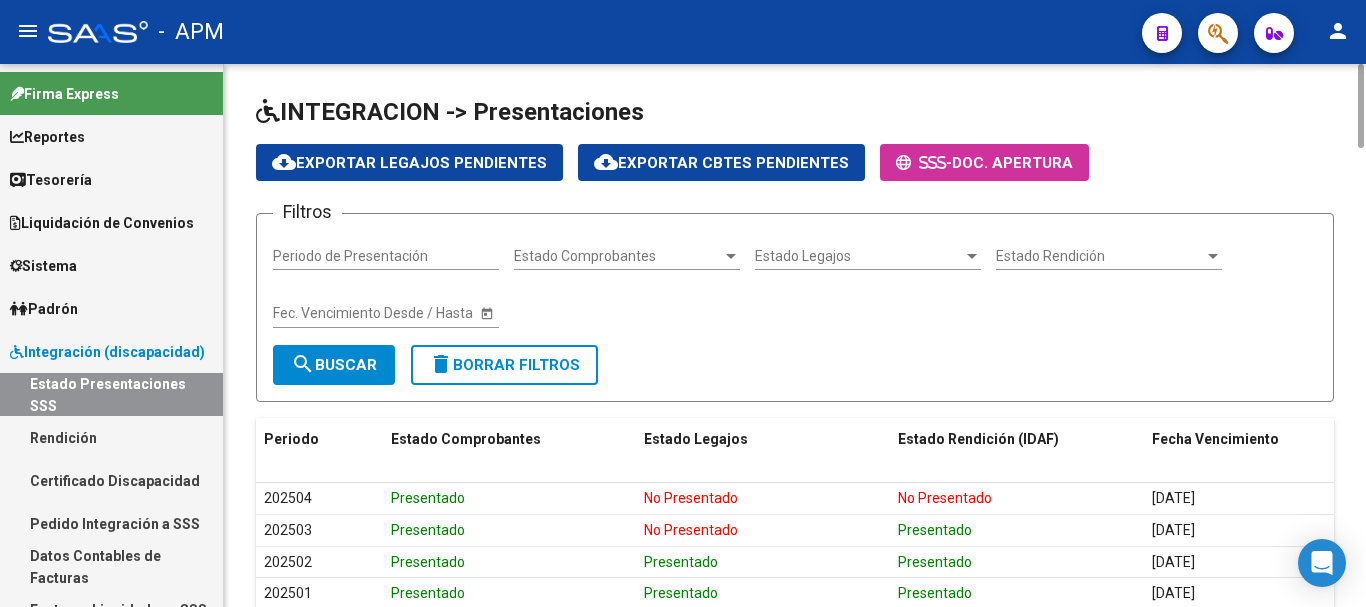 scroll, scrollTop: 0, scrollLeft: 0, axis: both 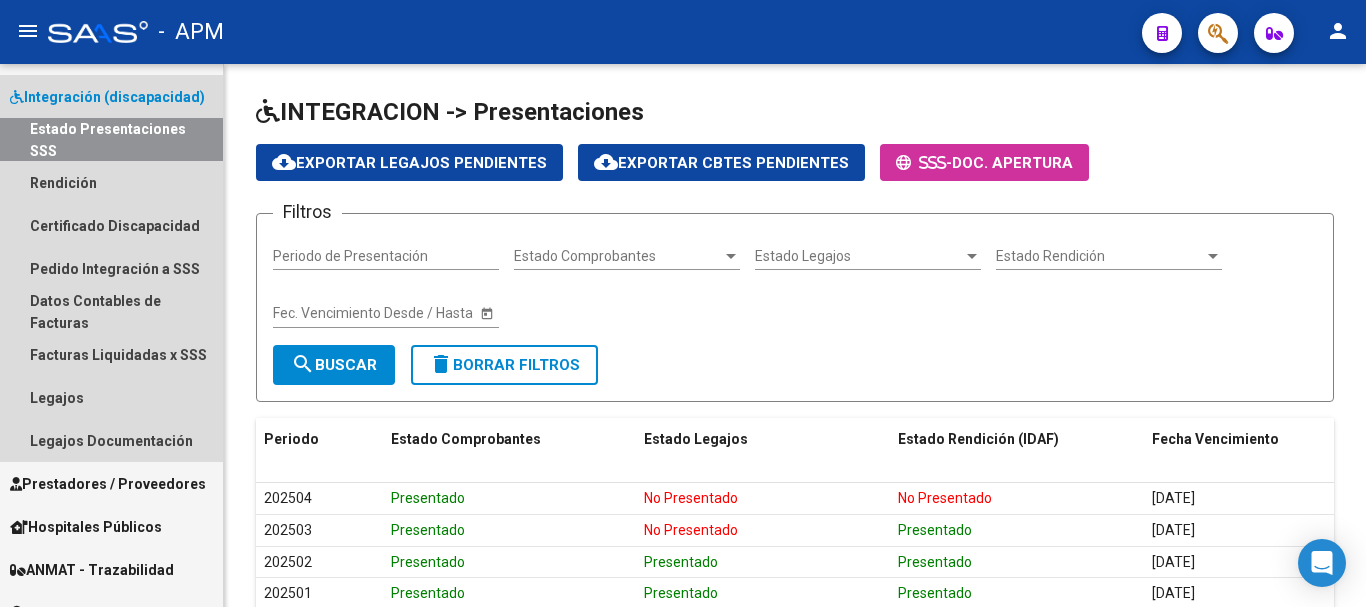 click on "Estado Presentaciones SSS" at bounding box center [111, 139] 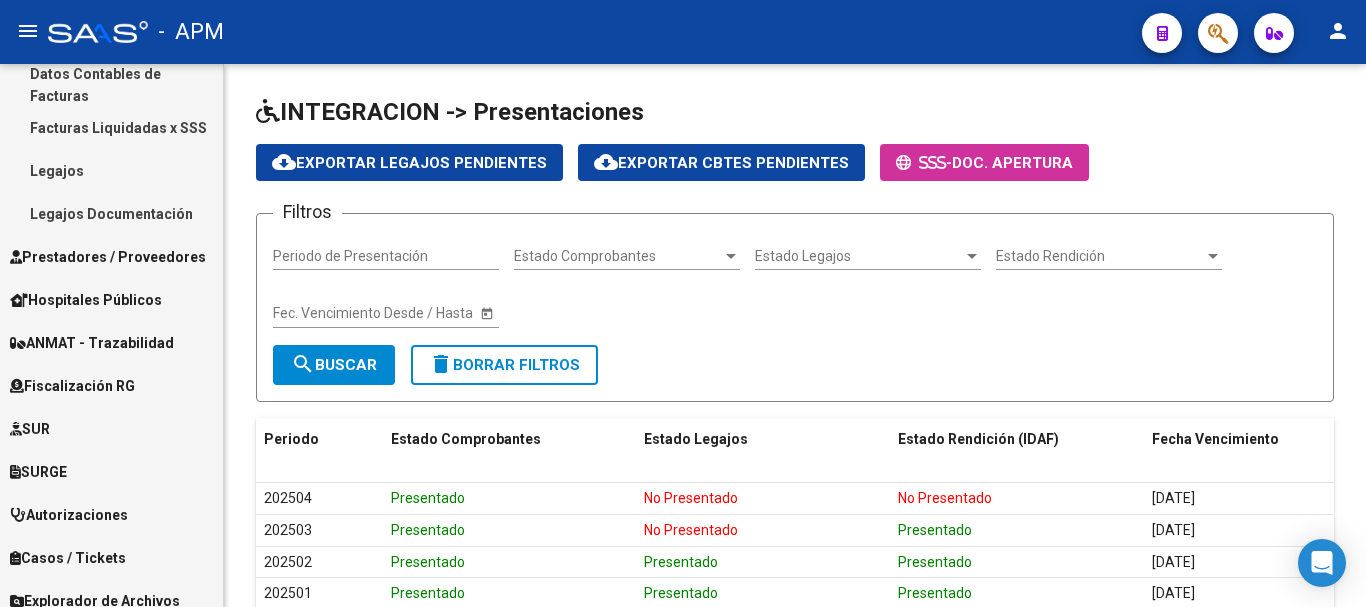 scroll, scrollTop: 500, scrollLeft: 0, axis: vertical 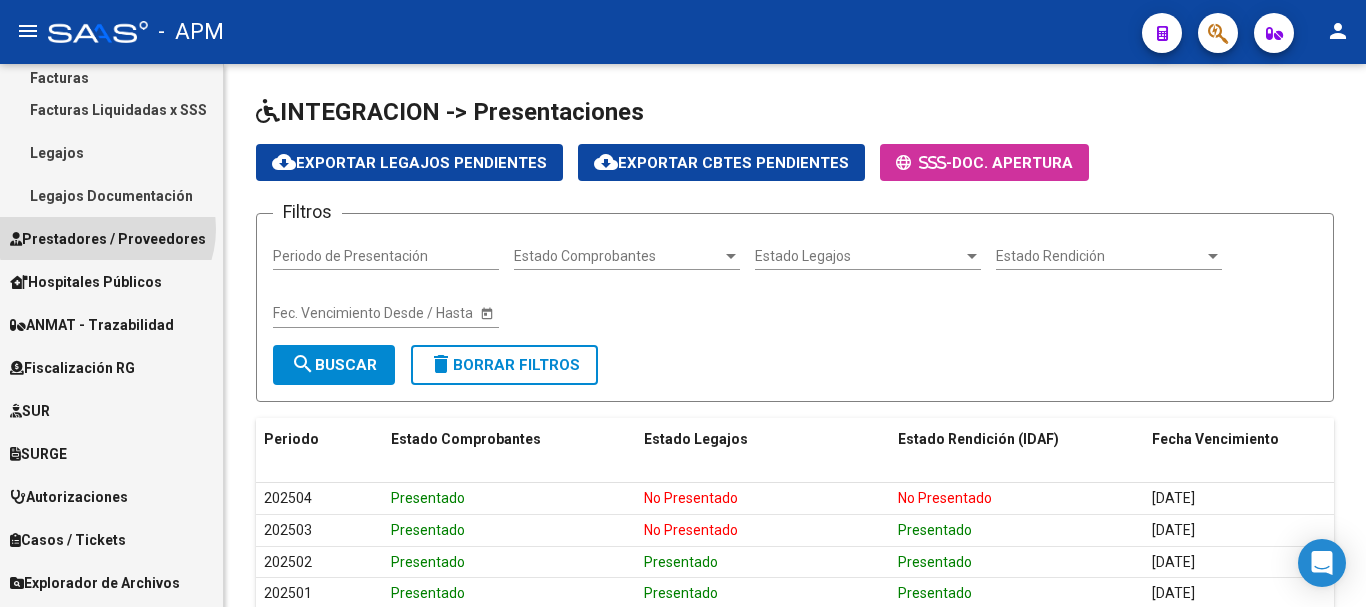 click on "Prestadores / Proveedores" at bounding box center (108, 239) 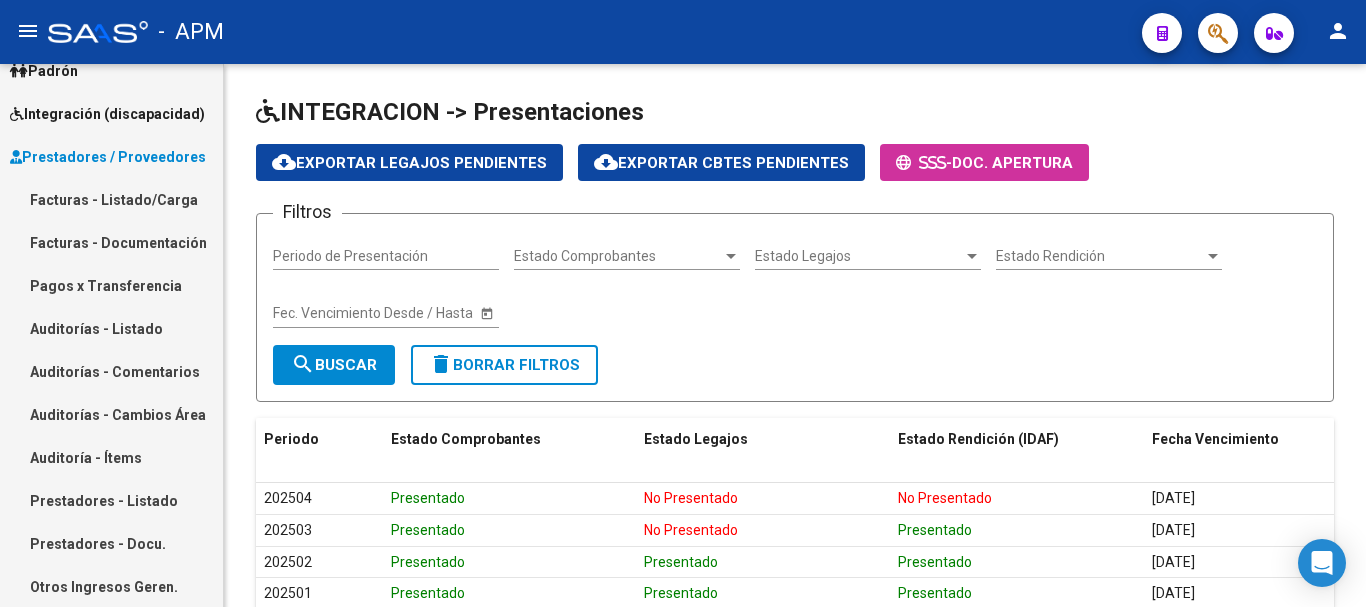 scroll, scrollTop: 200, scrollLeft: 0, axis: vertical 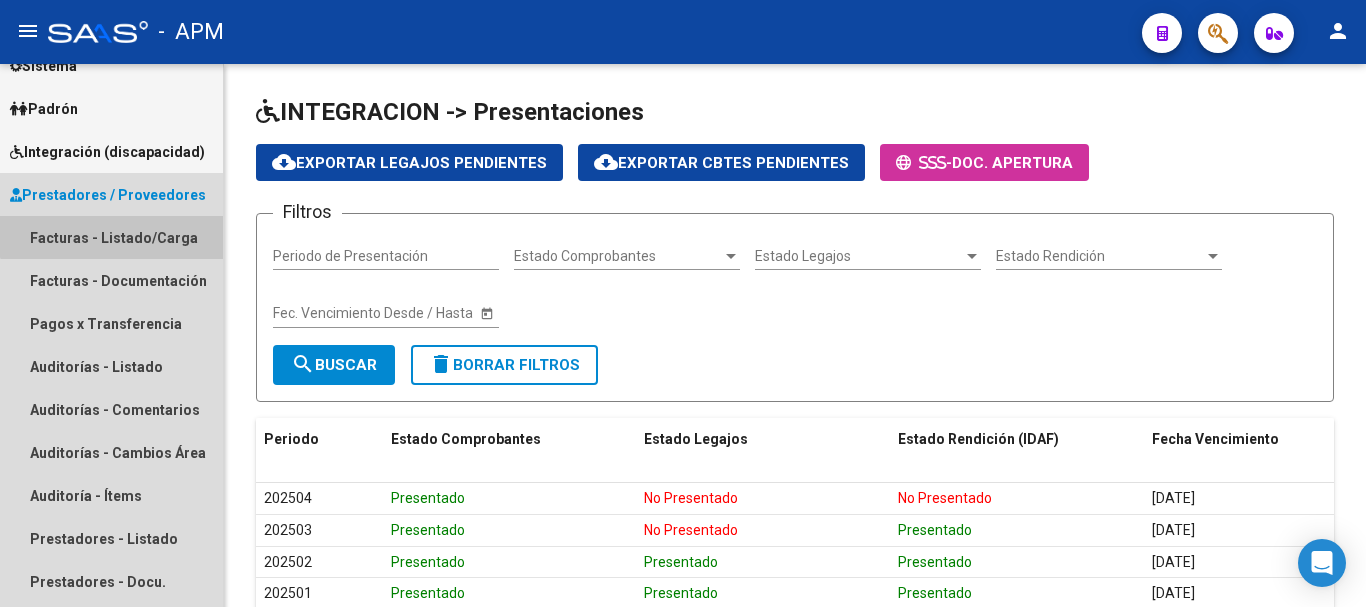 click on "Facturas - Listado/Carga" at bounding box center (111, 237) 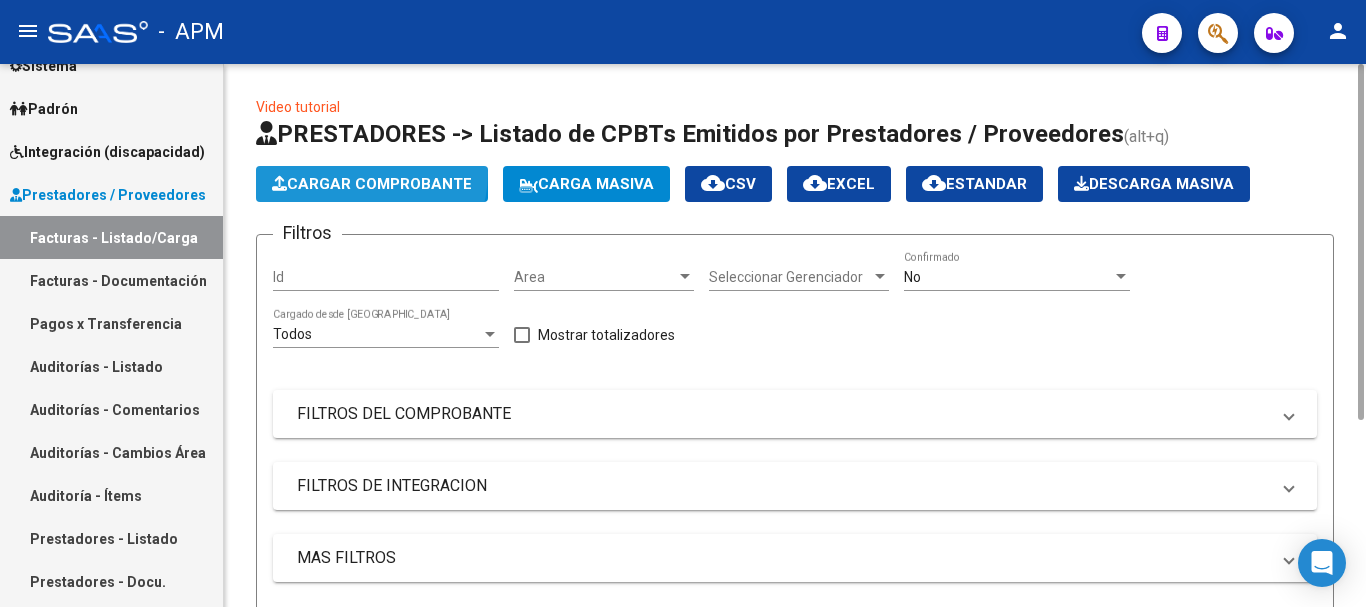 click on "Cargar Comprobante" 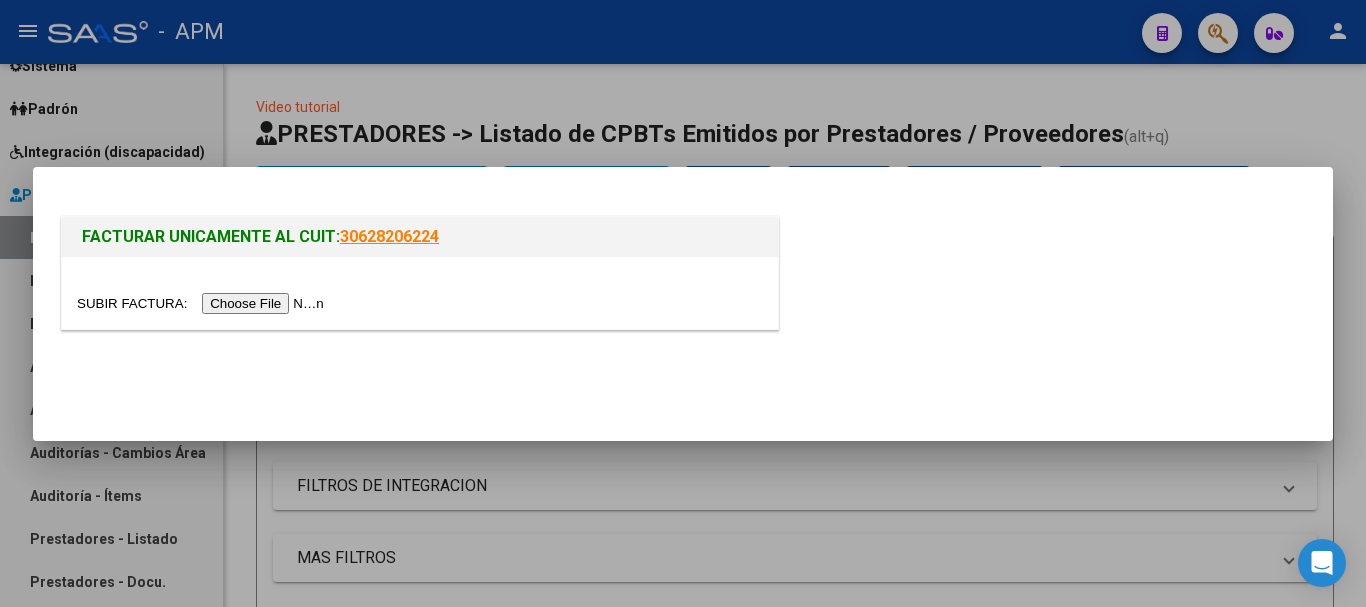 click at bounding box center (203, 303) 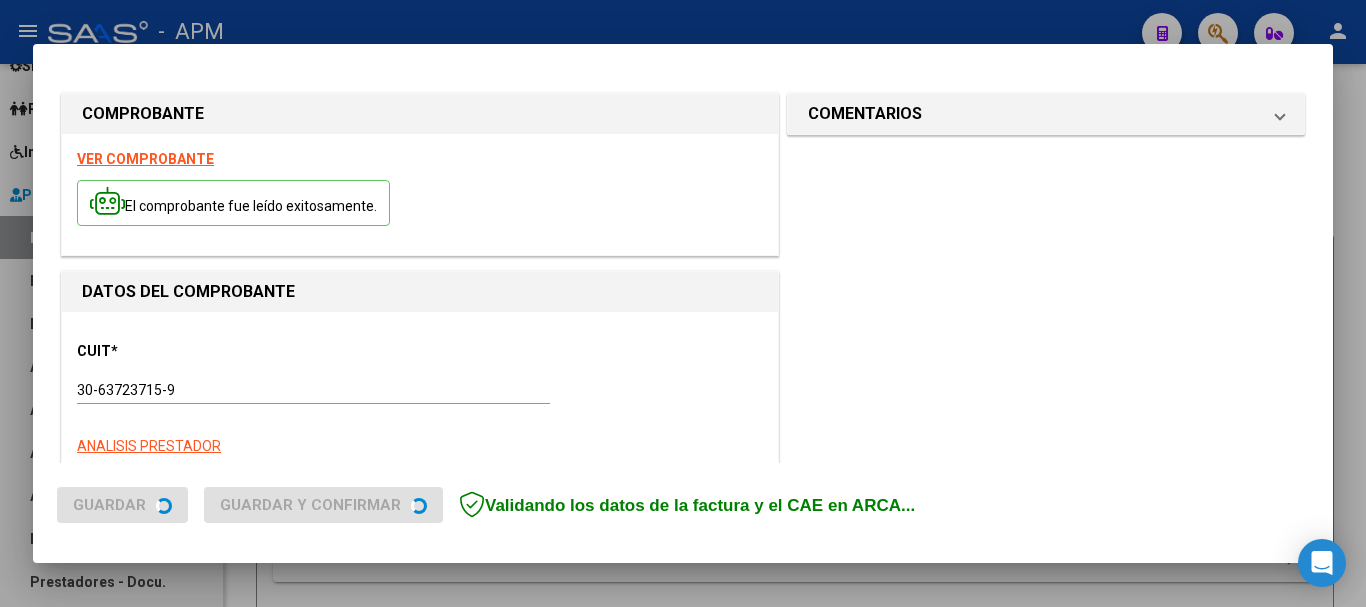click on "VER COMPROBANTE" at bounding box center (145, 159) 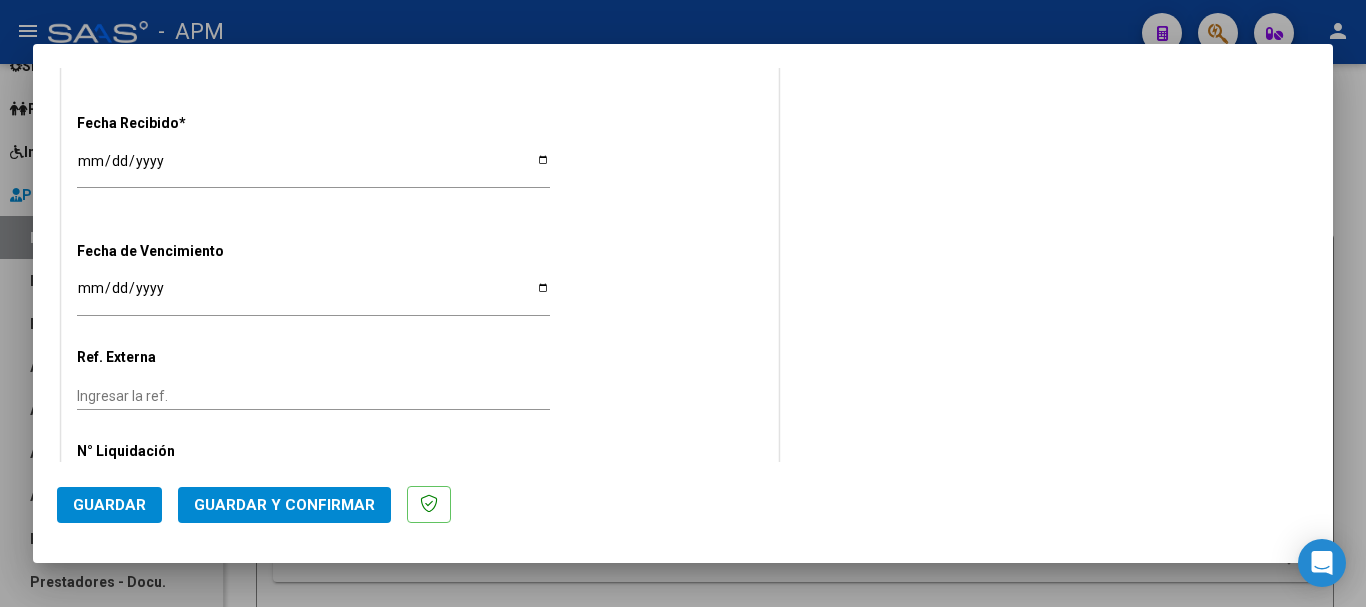 scroll, scrollTop: 1179, scrollLeft: 0, axis: vertical 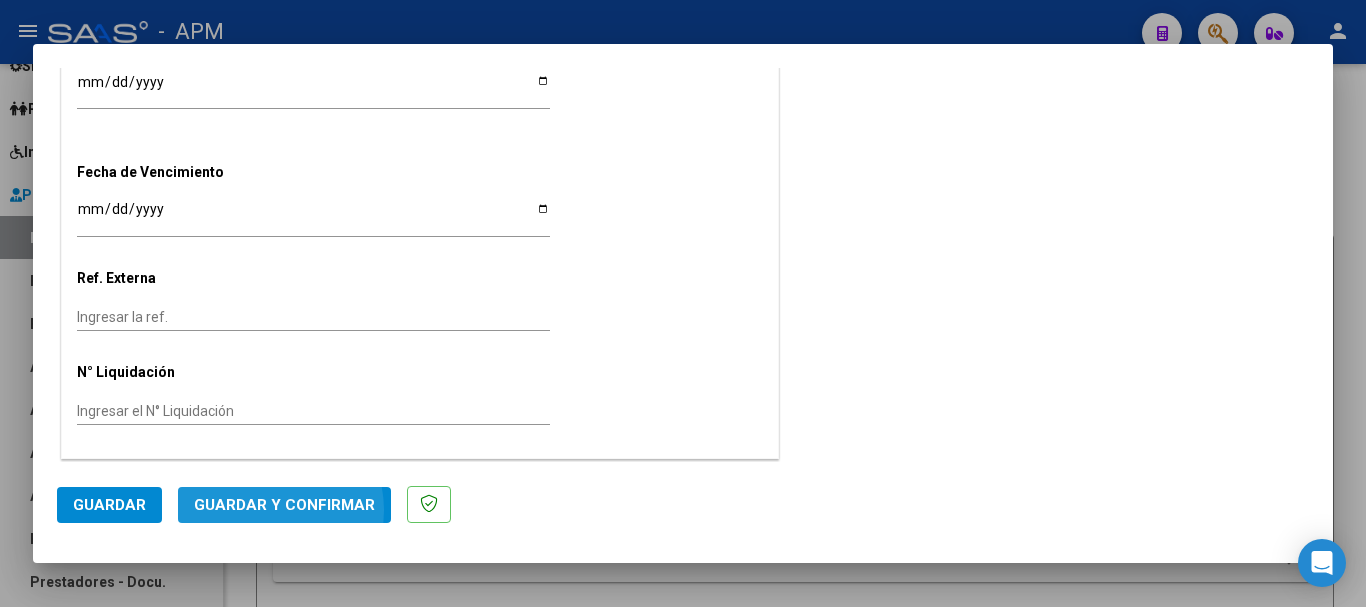 click on "Guardar y Confirmar" 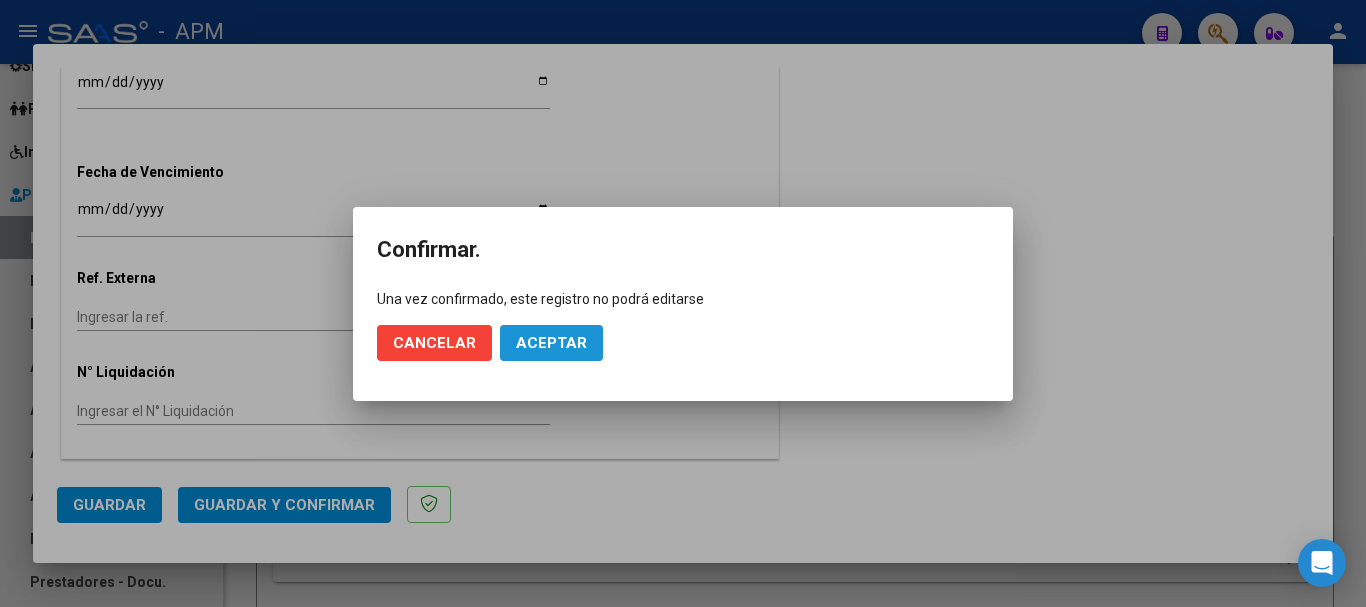 click on "Aceptar" 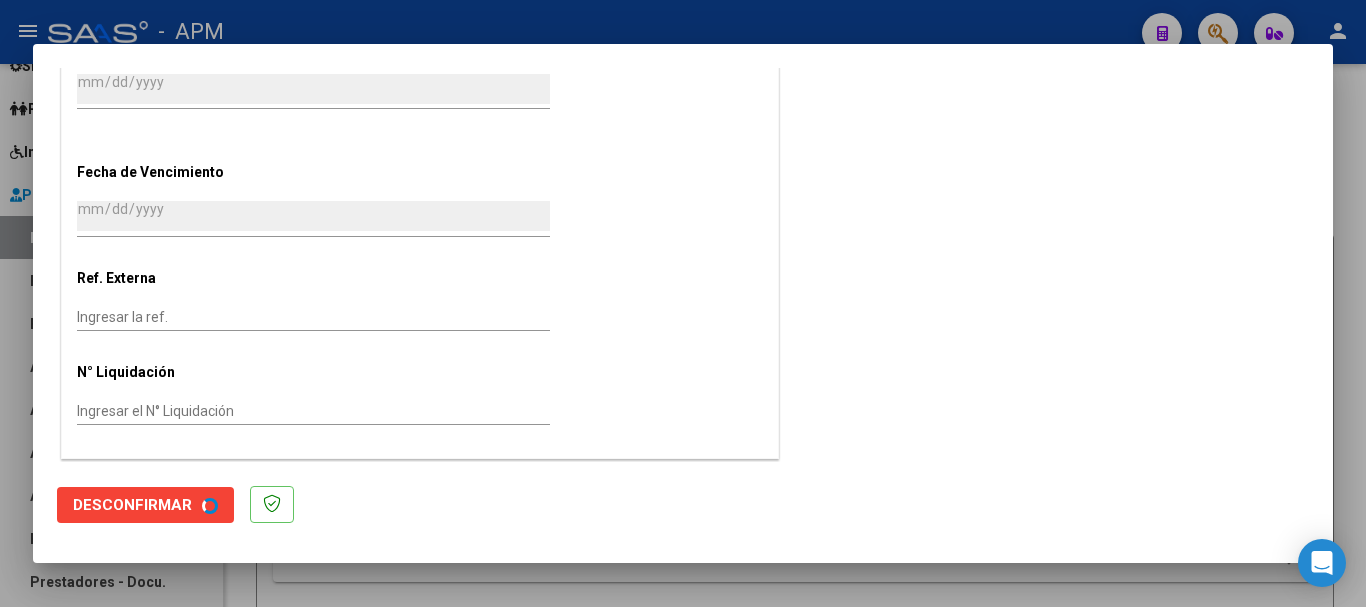 scroll, scrollTop: 0, scrollLeft: 0, axis: both 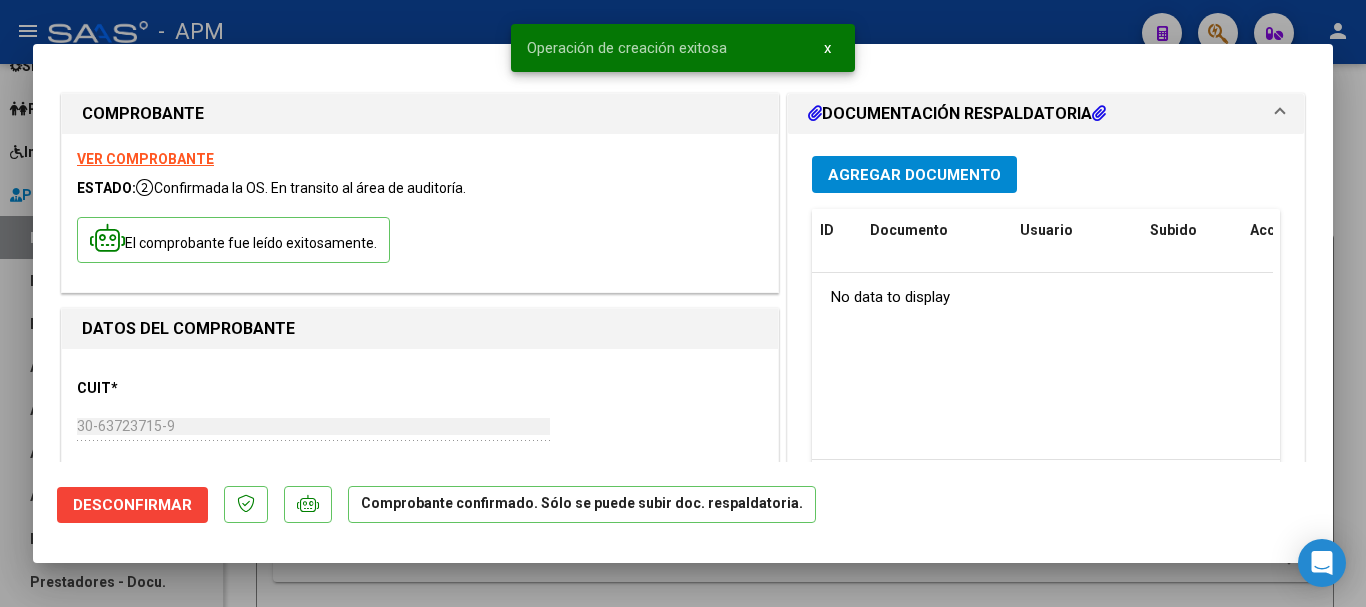 click at bounding box center [683, 303] 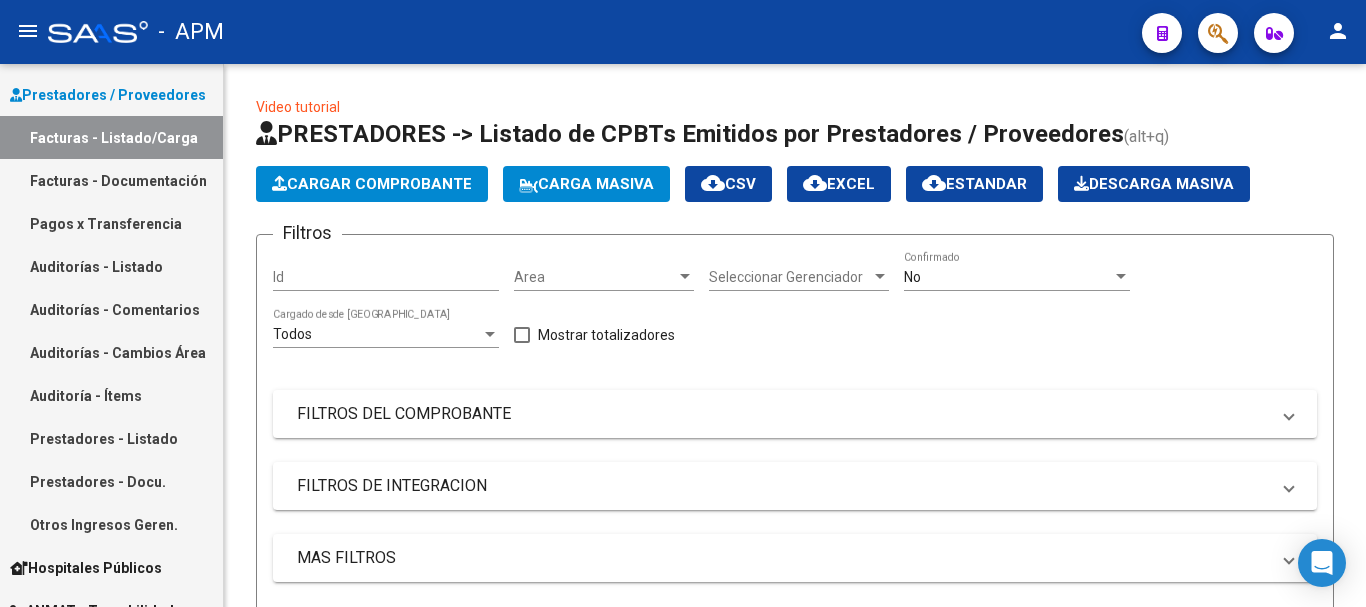 scroll, scrollTop: 200, scrollLeft: 0, axis: vertical 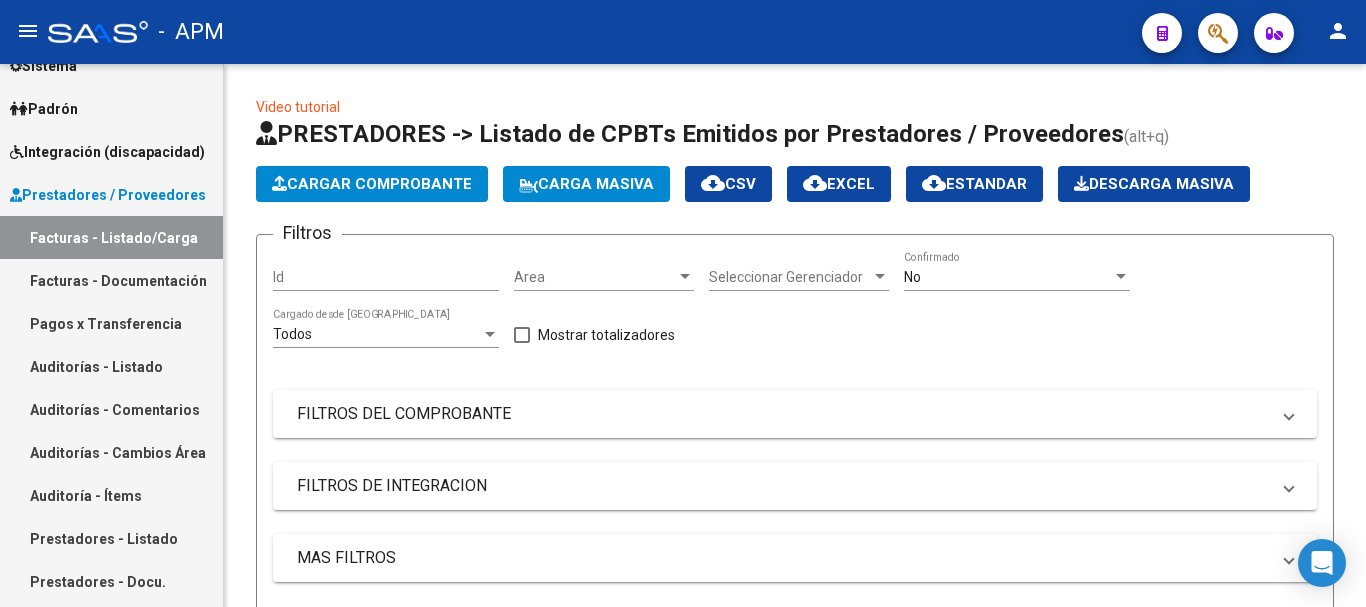 click on "Integración (discapacidad)" at bounding box center (107, 152) 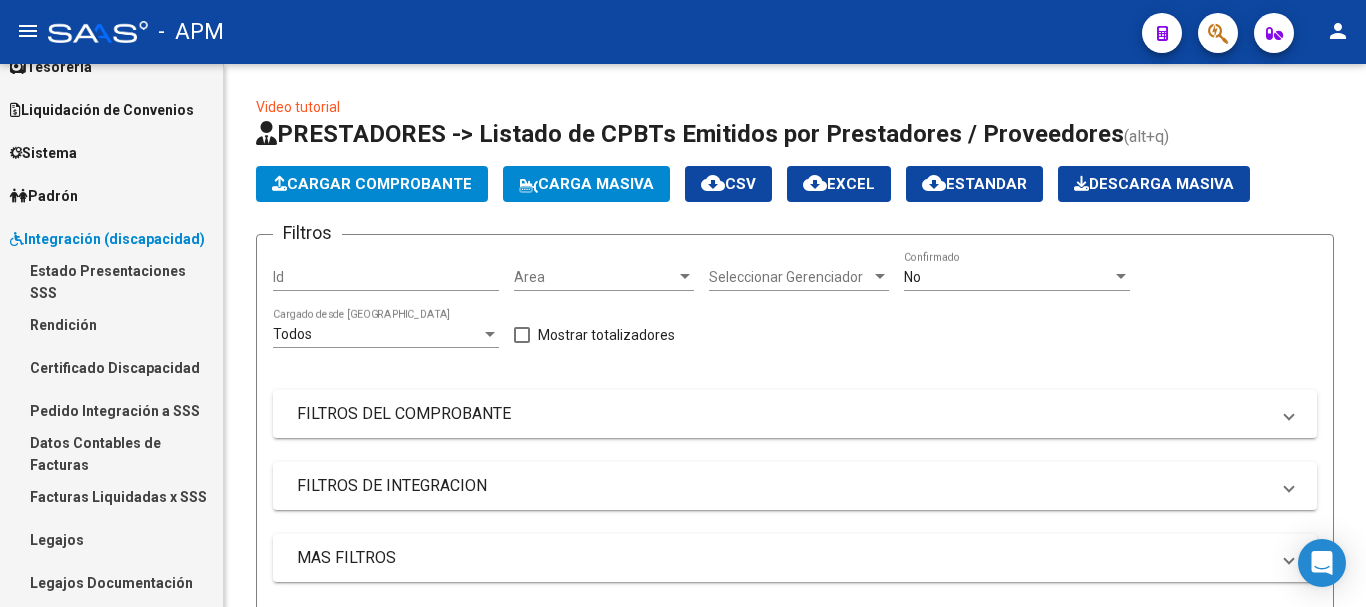 scroll, scrollTop: 100, scrollLeft: 0, axis: vertical 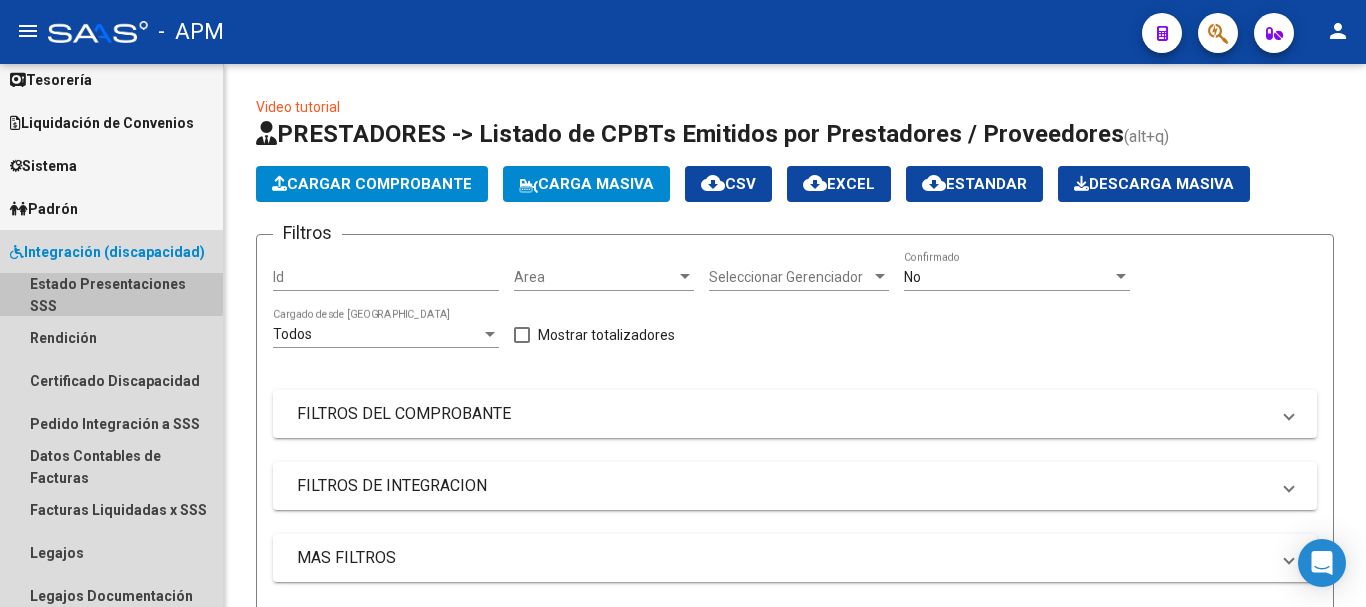 click on "Estado Presentaciones SSS" at bounding box center [111, 294] 